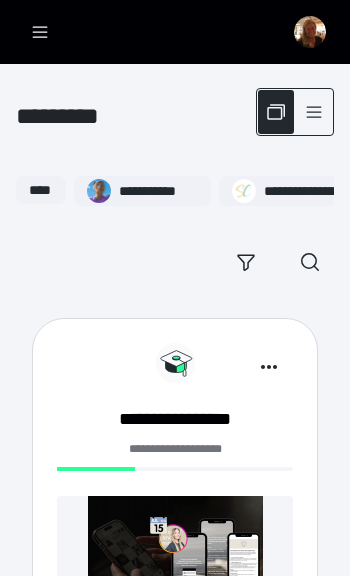 scroll, scrollTop: 0, scrollLeft: 0, axis: both 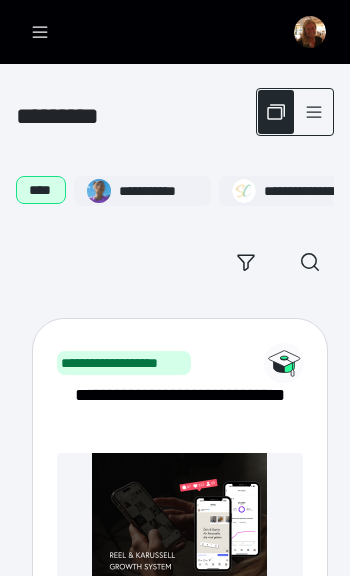 click at bounding box center (310, 32) 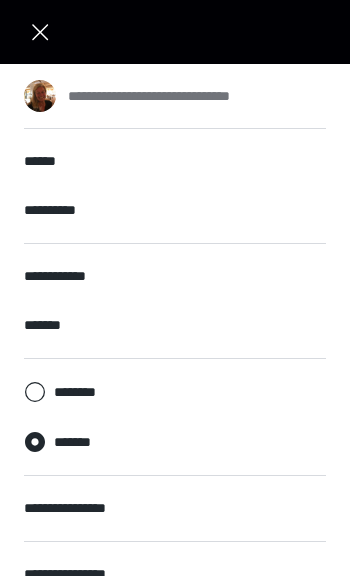 click on "**********" at bounding box center (149, 96) 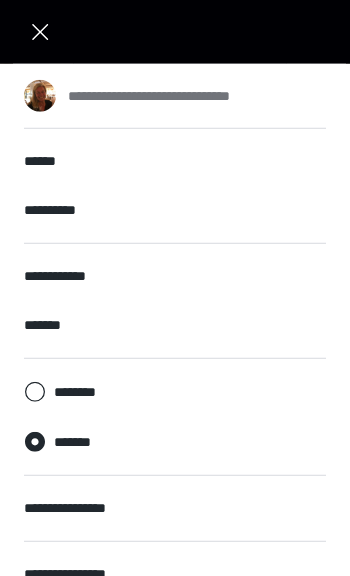 scroll, scrollTop: 145, scrollLeft: 0, axis: vertical 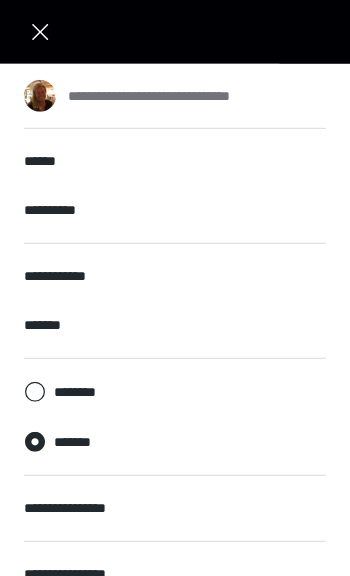 click 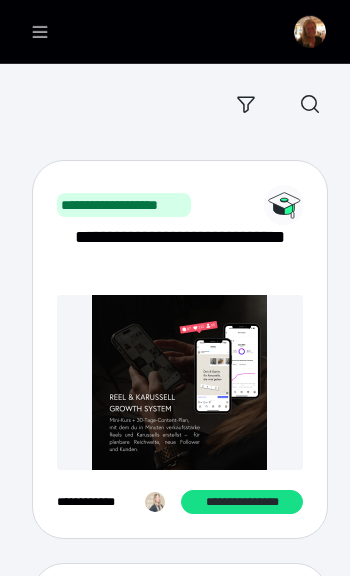 scroll, scrollTop: 0, scrollLeft: 0, axis: both 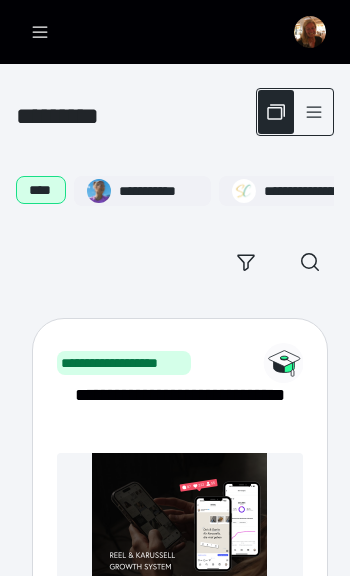 click at bounding box center [310, 32] 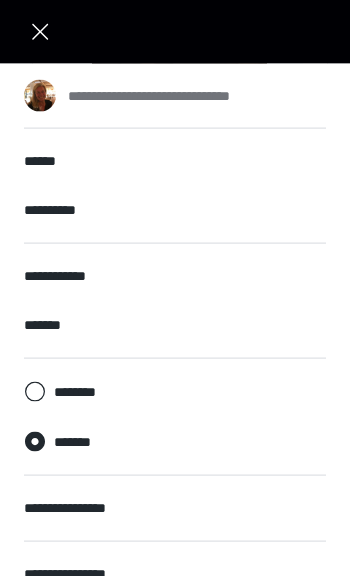 scroll, scrollTop: 0, scrollLeft: 0, axis: both 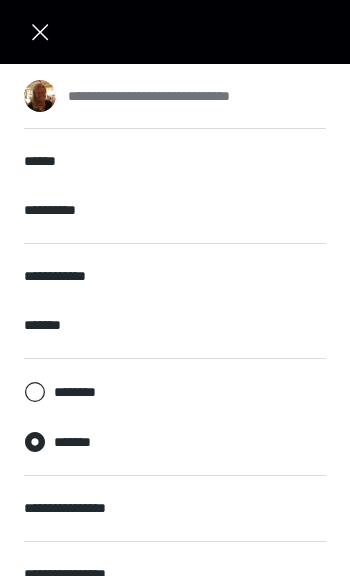 click at bounding box center (40, 32) 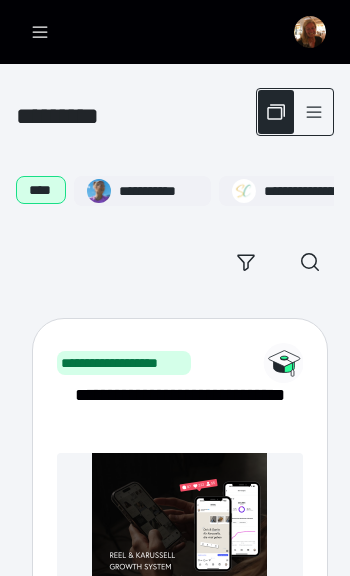 click 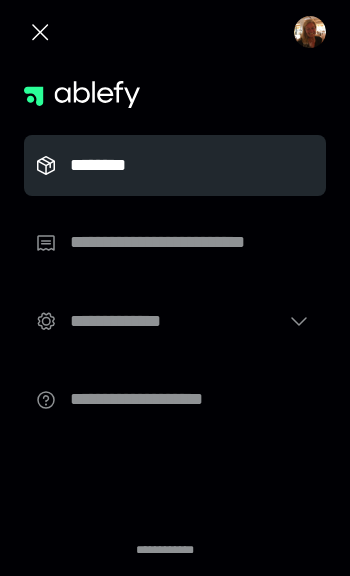 click 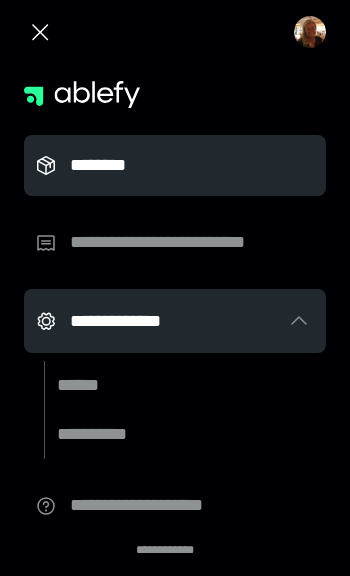 click on "******" at bounding box center (113, 385) 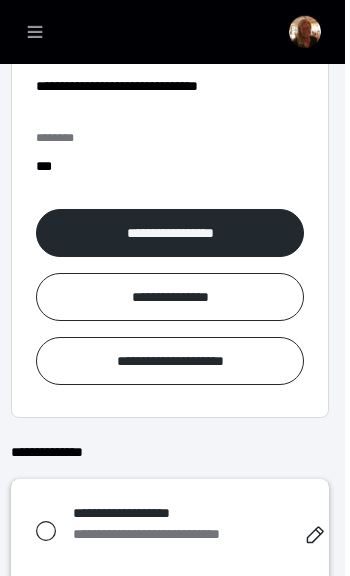 scroll, scrollTop: 0, scrollLeft: 0, axis: both 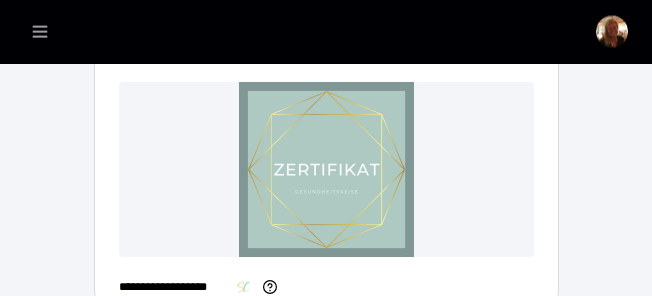 click at bounding box center [612, 32] 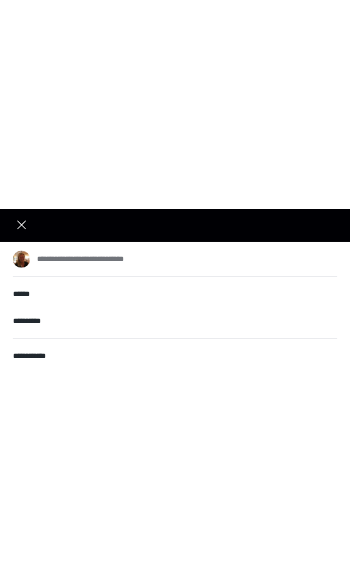 scroll, scrollTop: 4944, scrollLeft: 0, axis: vertical 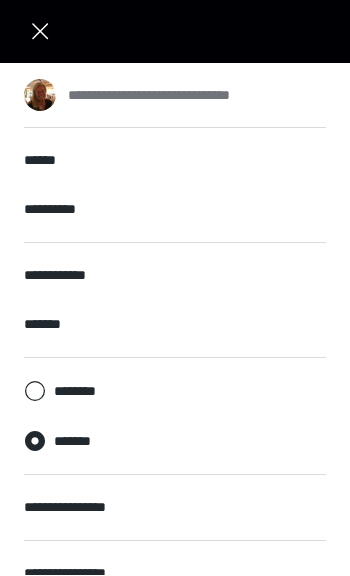 click on "**********" at bounding box center [175, 574] 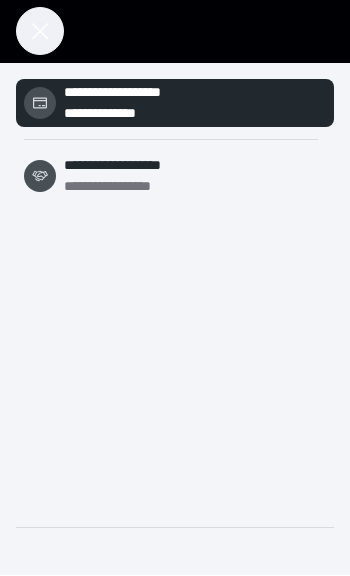 click 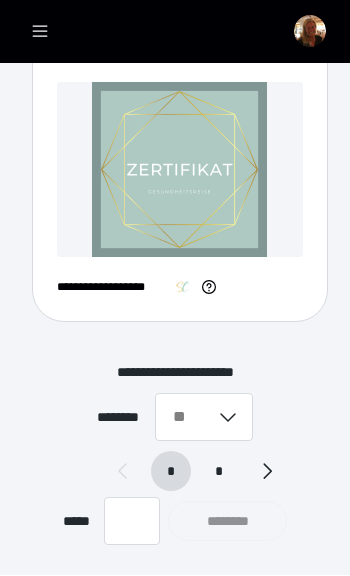 click at bounding box center [310, 32] 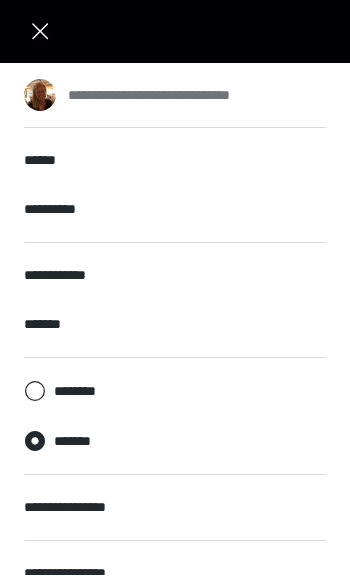 click 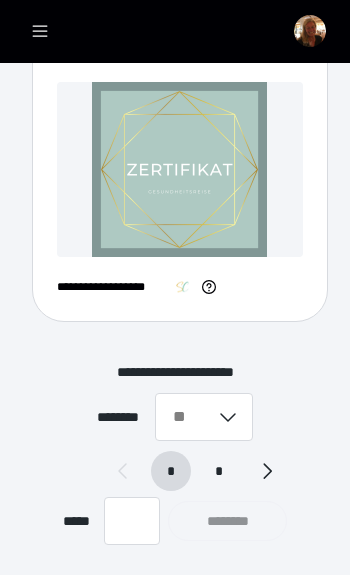 click at bounding box center (310, 32) 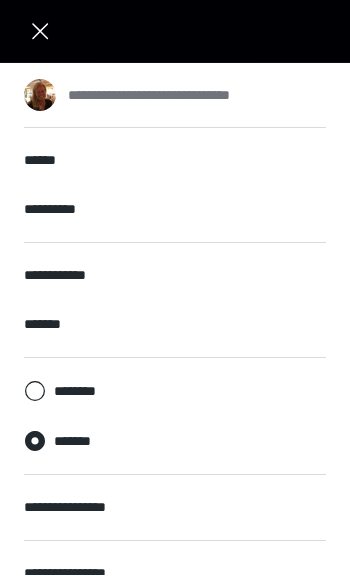 scroll, scrollTop: 4944, scrollLeft: 0, axis: vertical 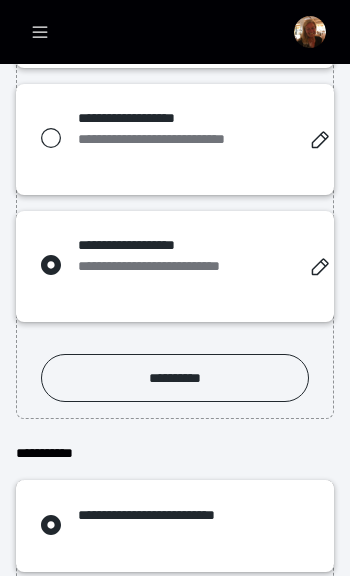 click at bounding box center (310, 32) 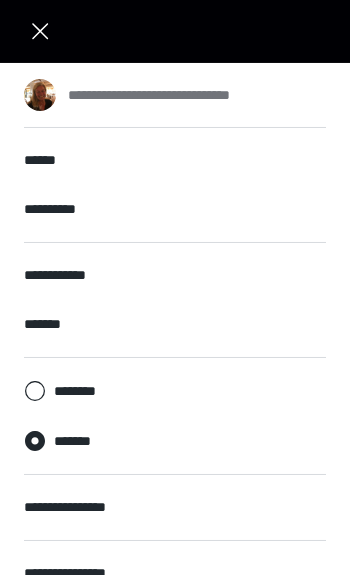 scroll, scrollTop: 1248, scrollLeft: 0, axis: vertical 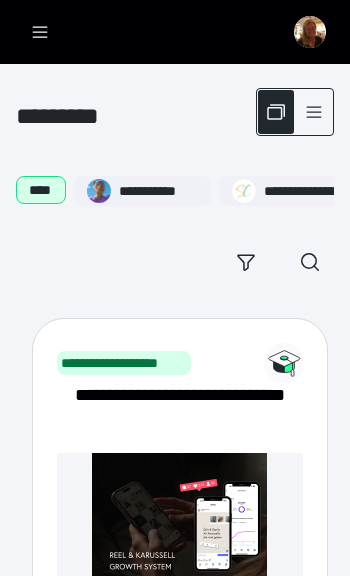 click at bounding box center [314, 112] 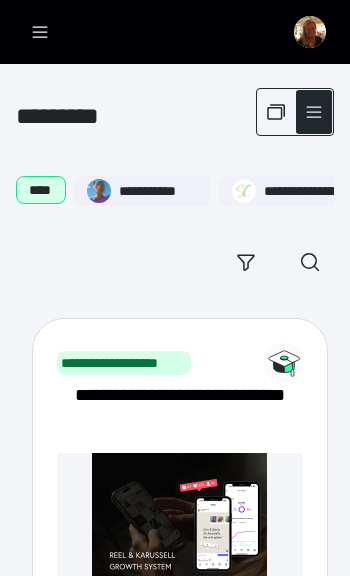 checkbox on "****" 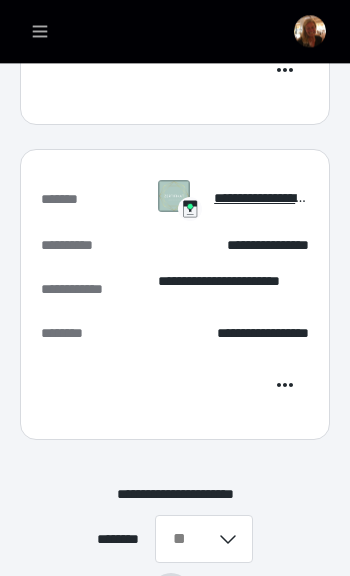 scroll, scrollTop: 3073, scrollLeft: 0, axis: vertical 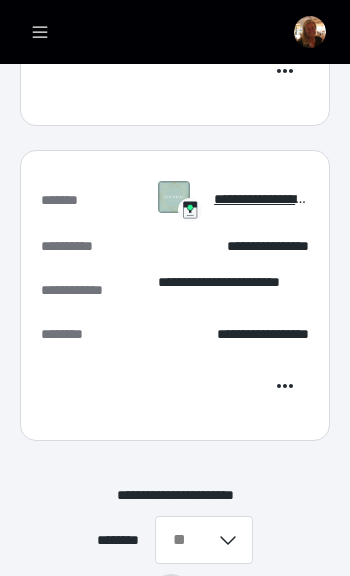 click 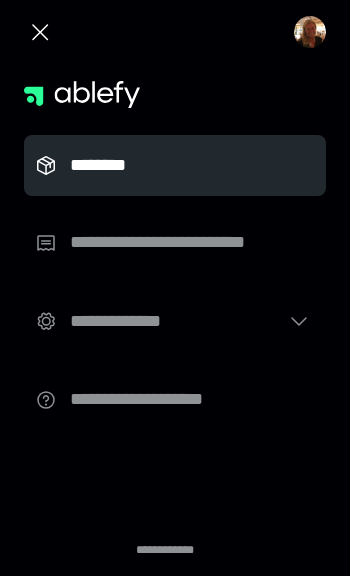 click at bounding box center [310, 32] 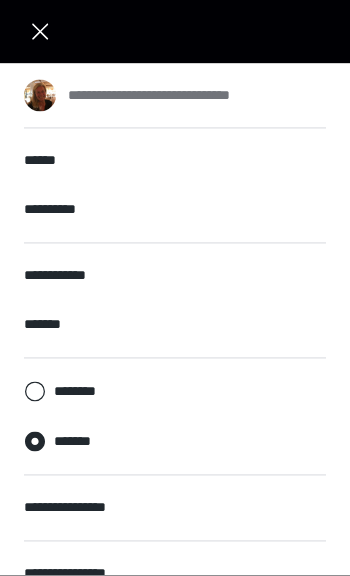 scroll, scrollTop: 3182, scrollLeft: 0, axis: vertical 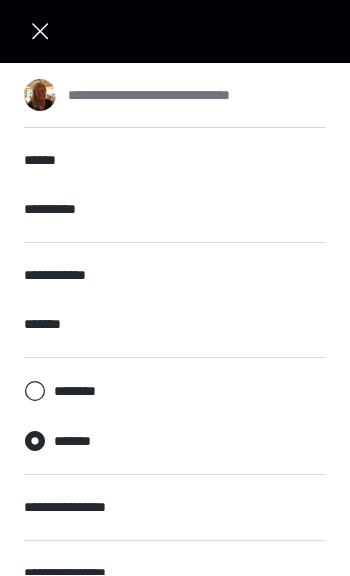 click 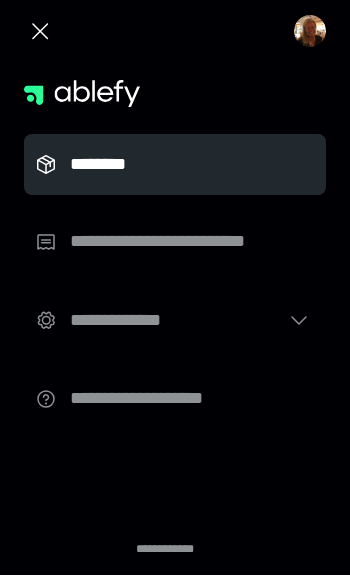 click 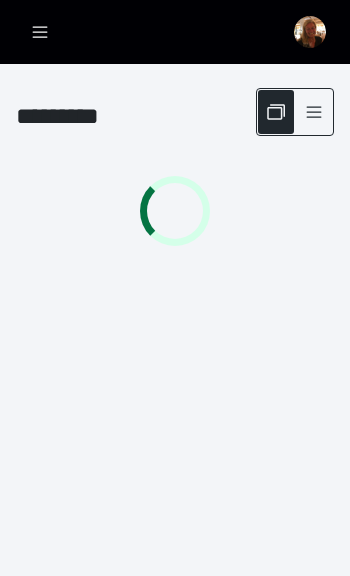 scroll, scrollTop: 0, scrollLeft: 0, axis: both 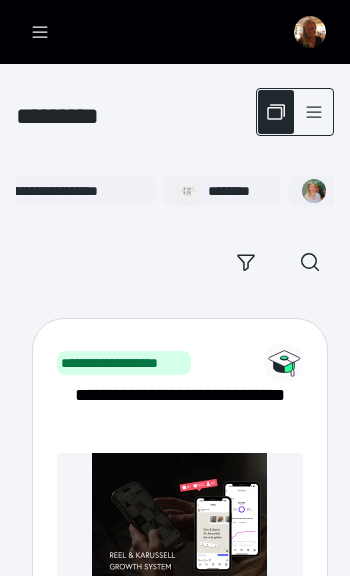 click at bounding box center [314, 112] 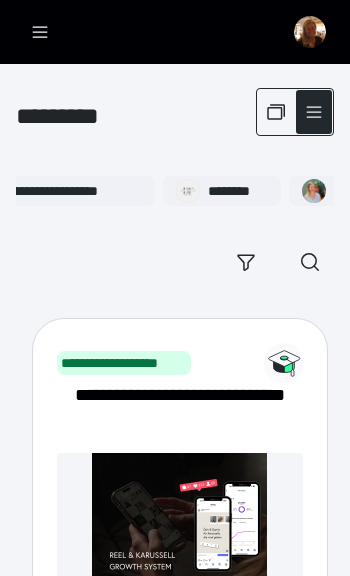 checkbox on "****" 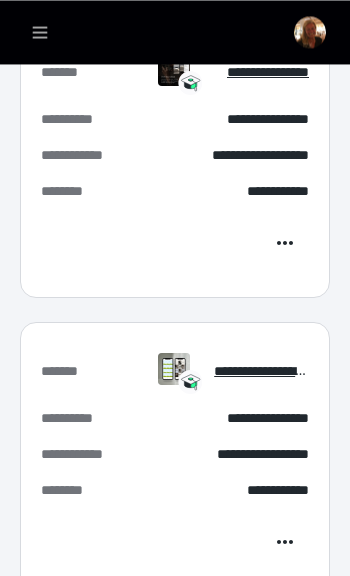 click at bounding box center (310, 32) 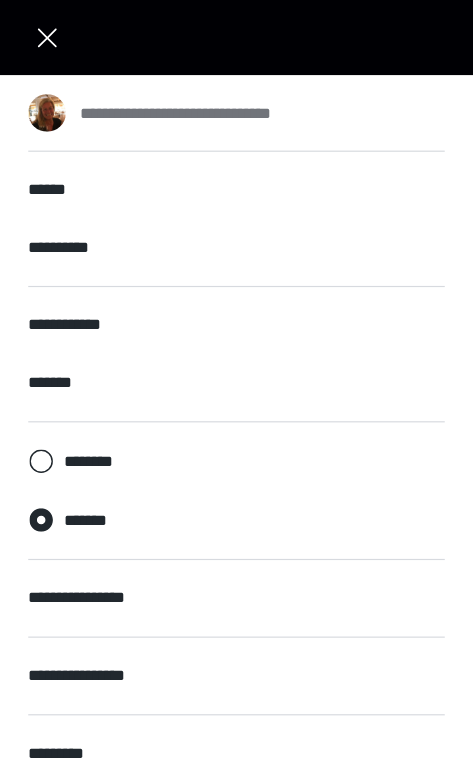 scroll, scrollTop: 40, scrollLeft: 0, axis: vertical 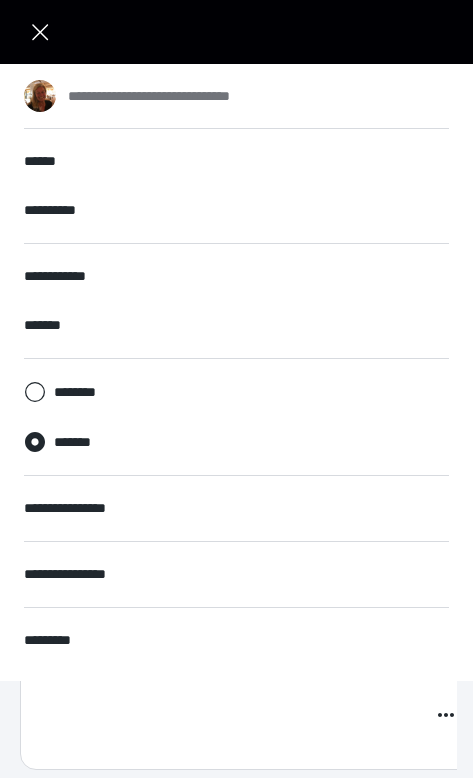 click on "*********" at bounding box center (59, 640) 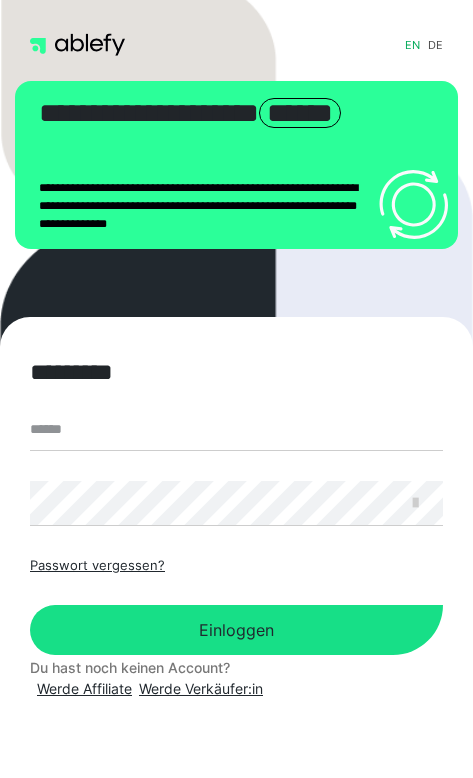 scroll, scrollTop: 0, scrollLeft: 0, axis: both 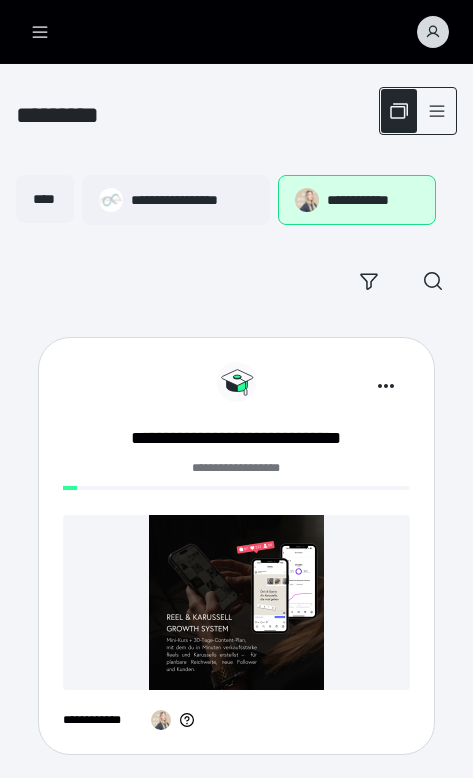 click at bounding box center (236, 602) 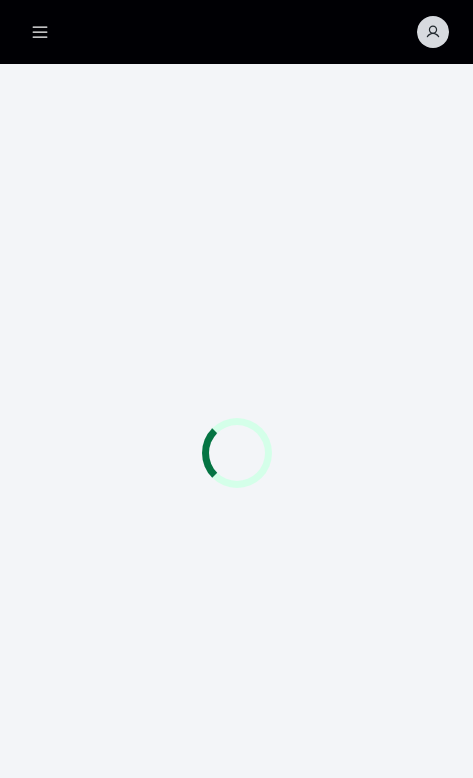 scroll, scrollTop: 0, scrollLeft: 0, axis: both 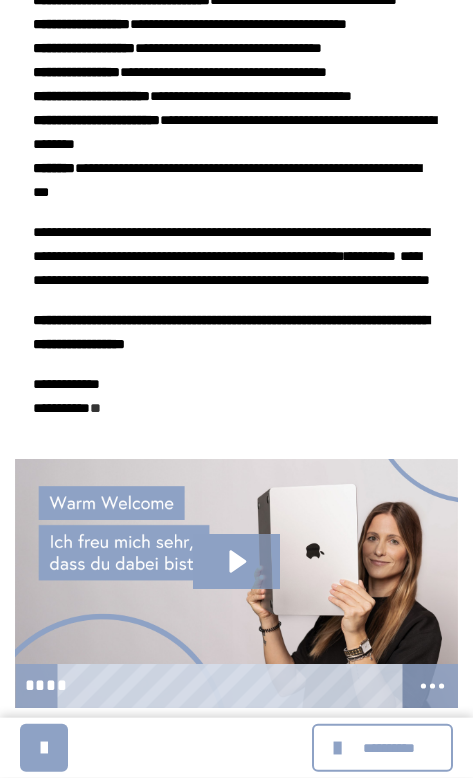 click on "**********" at bounding box center [382, 748] 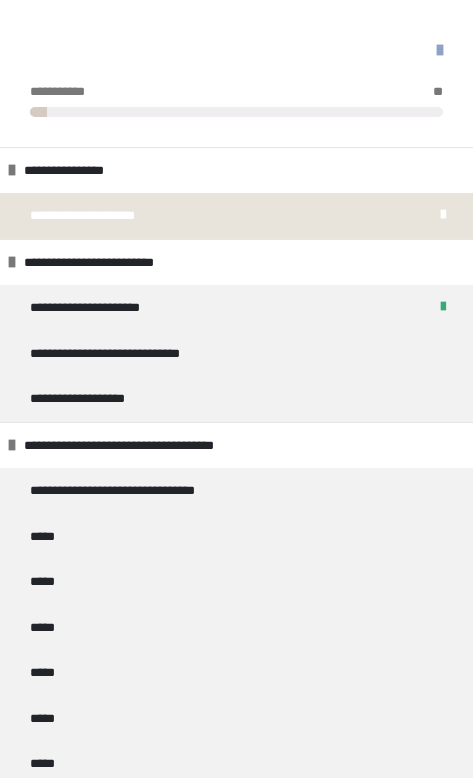 scroll, scrollTop: 1537, scrollLeft: 0, axis: vertical 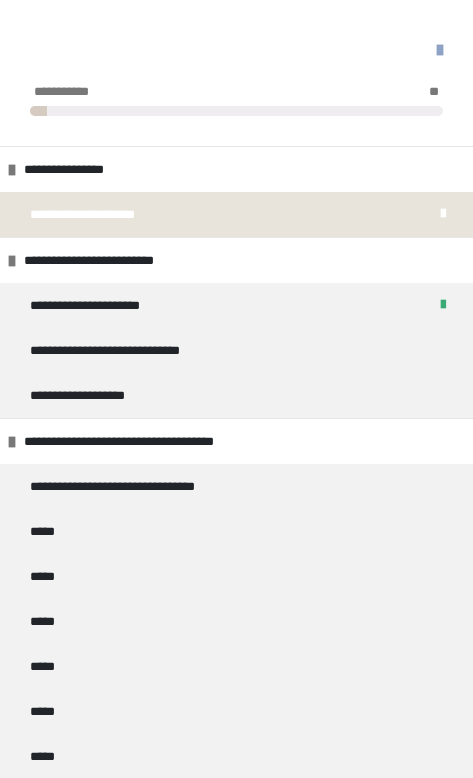 click on "*****" at bounding box center [46, 531] 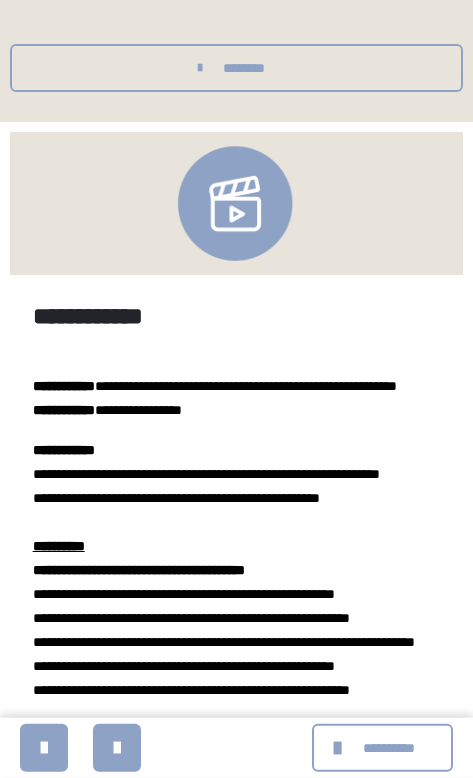 scroll, scrollTop: 0, scrollLeft: 0, axis: both 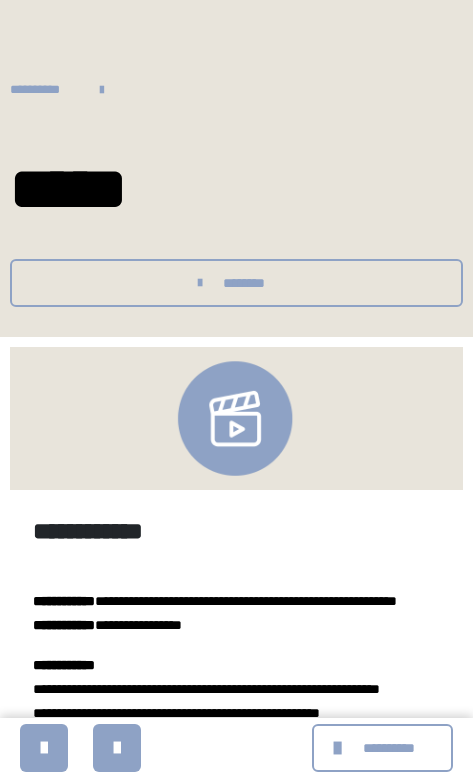 click at bounding box center (44, 748) 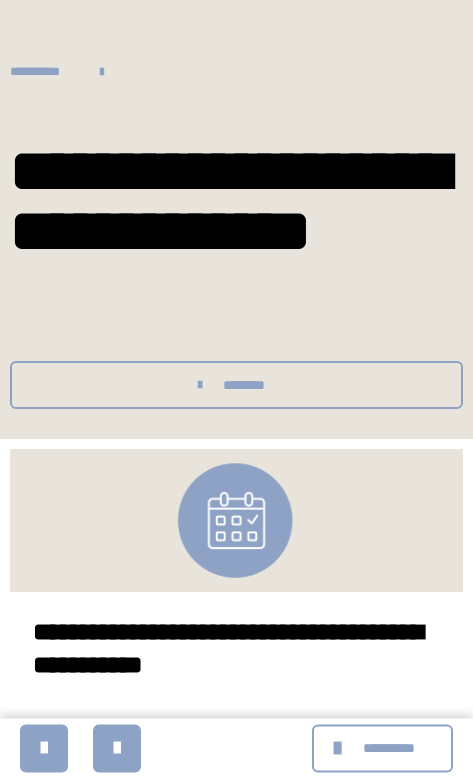 scroll, scrollTop: 0, scrollLeft: 0, axis: both 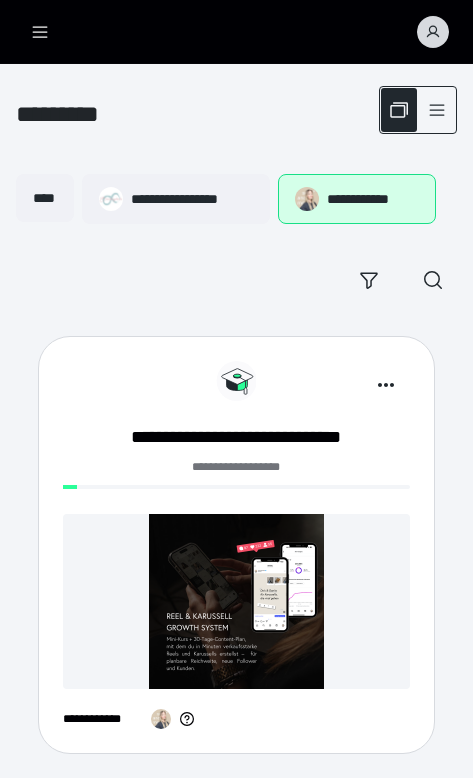 click at bounding box center (236, 601) 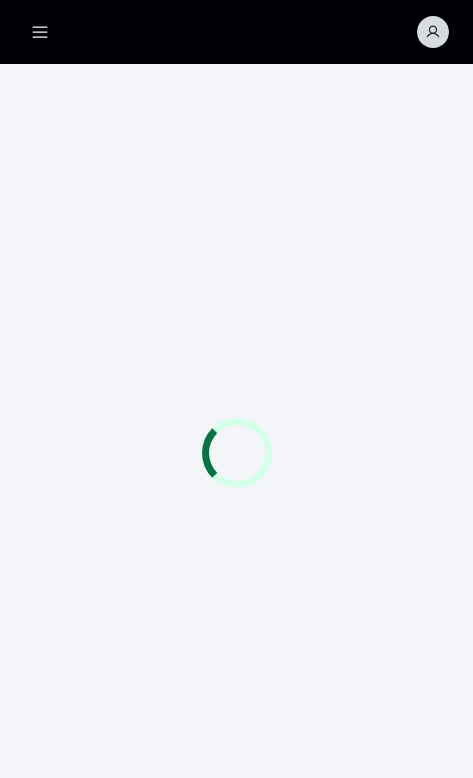 scroll, scrollTop: 0, scrollLeft: 0, axis: both 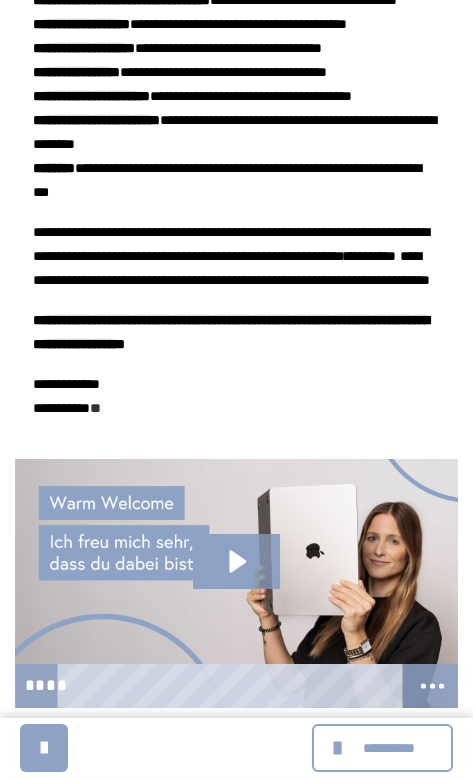 click on "**********" at bounding box center [389, 748] 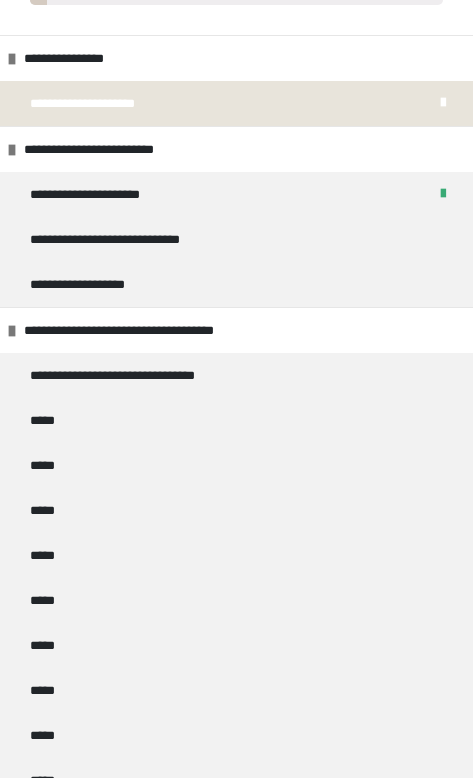 scroll, scrollTop: 113, scrollLeft: 0, axis: vertical 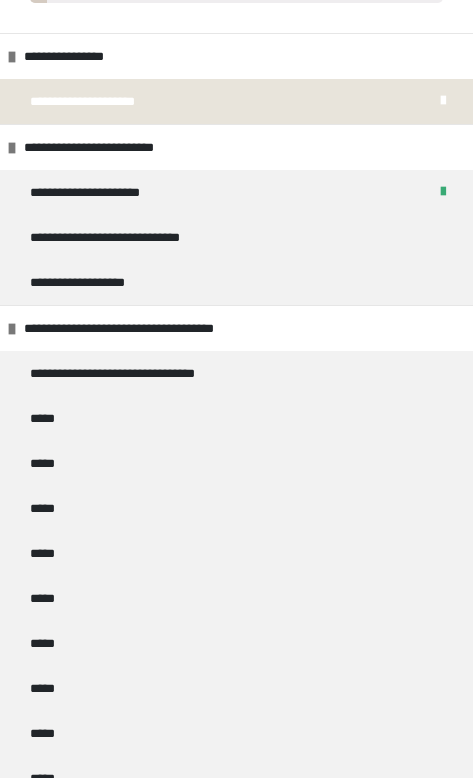 click on "*****" at bounding box center (46, 508) 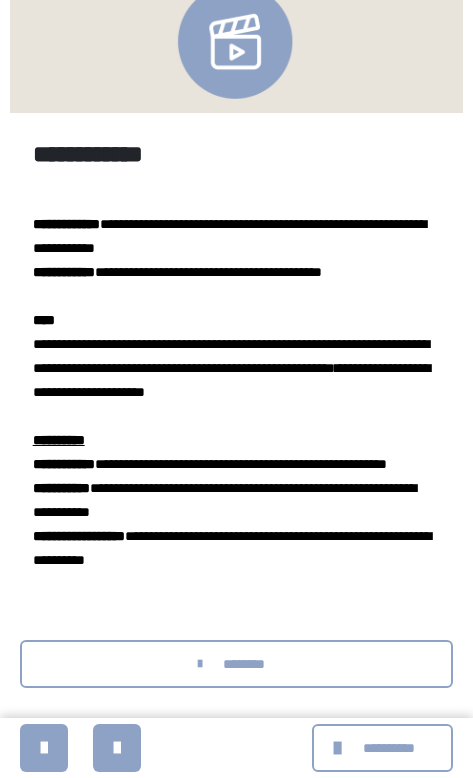 scroll, scrollTop: 427, scrollLeft: 0, axis: vertical 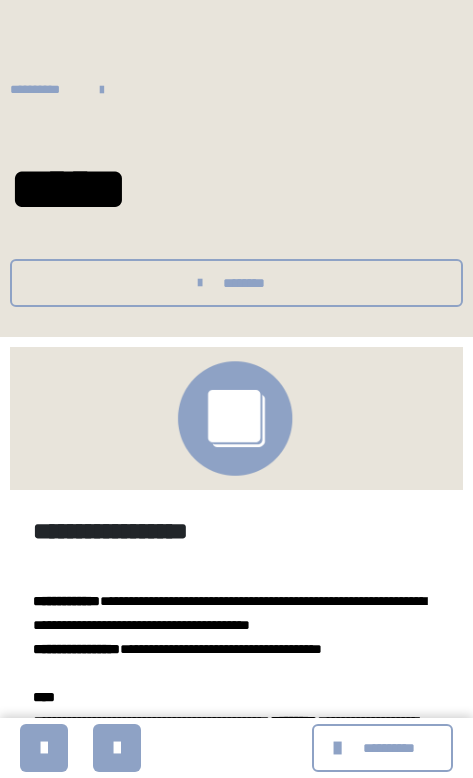 click at bounding box center (44, 748) 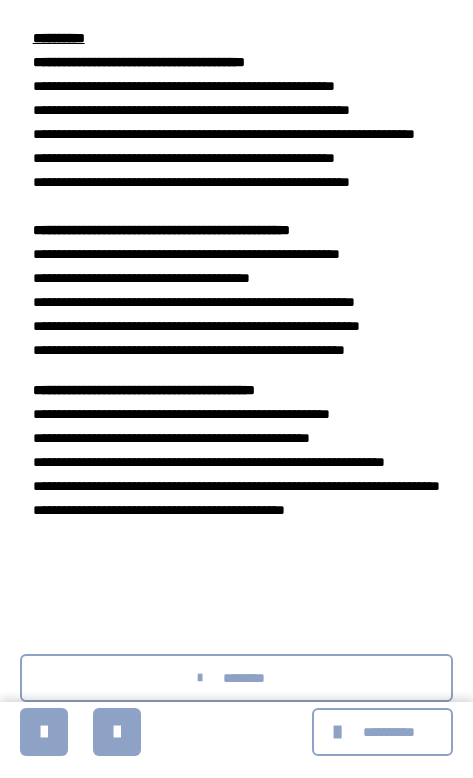 scroll, scrollTop: 970, scrollLeft: 0, axis: vertical 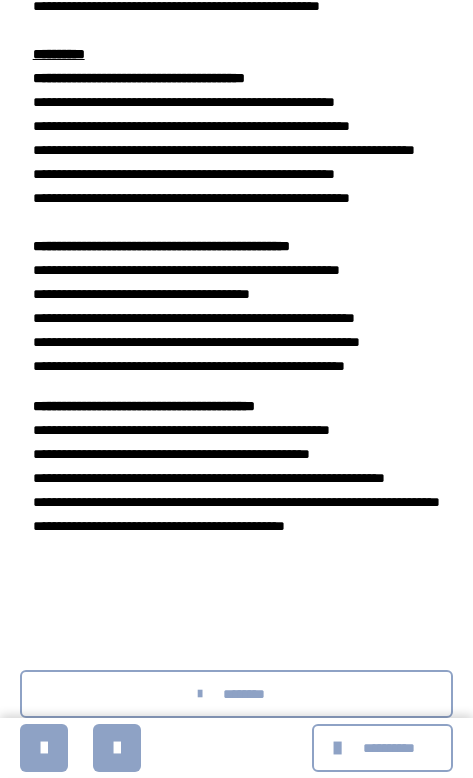 click at bounding box center (44, 748) 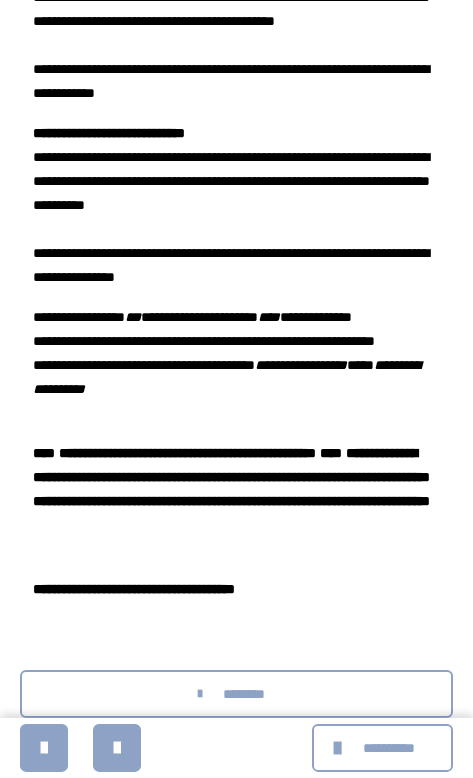 scroll, scrollTop: 1526, scrollLeft: 0, axis: vertical 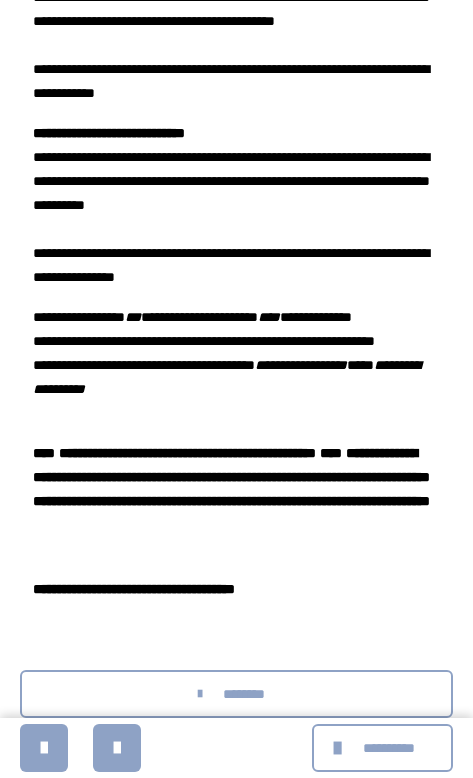 click on "**********" at bounding box center [389, 748] 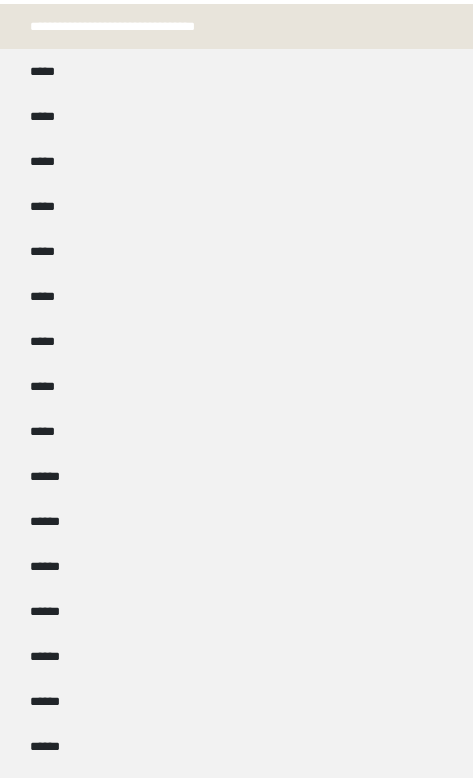 scroll, scrollTop: 502, scrollLeft: 0, axis: vertical 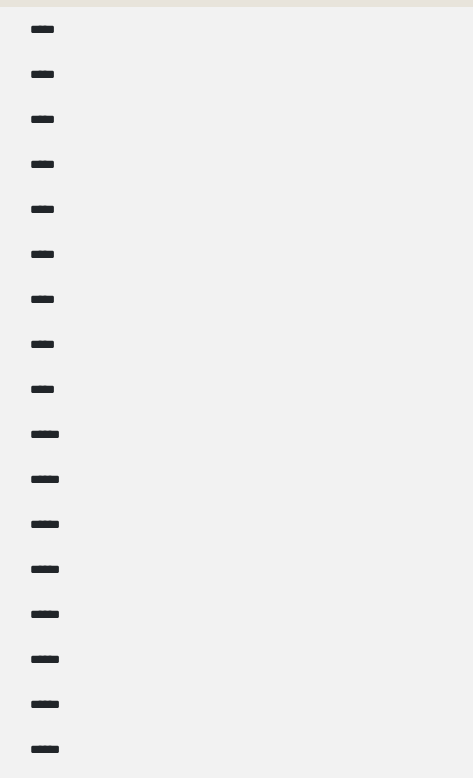 click on "******" at bounding box center (50, 614) 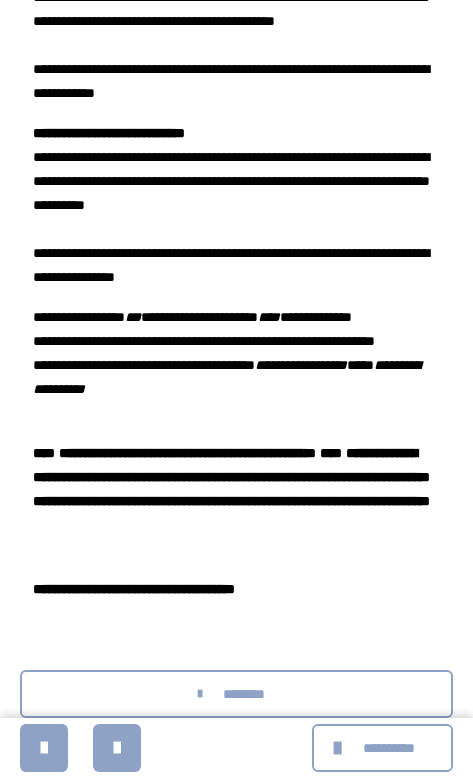 scroll, scrollTop: 0, scrollLeft: 0, axis: both 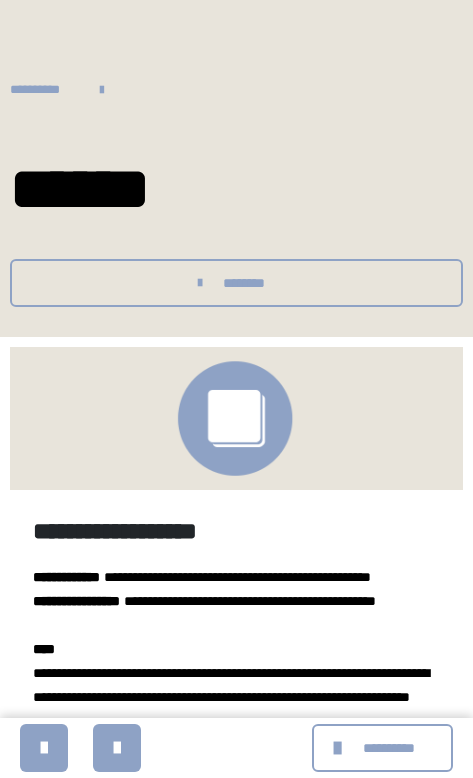 click at bounding box center [117, 748] 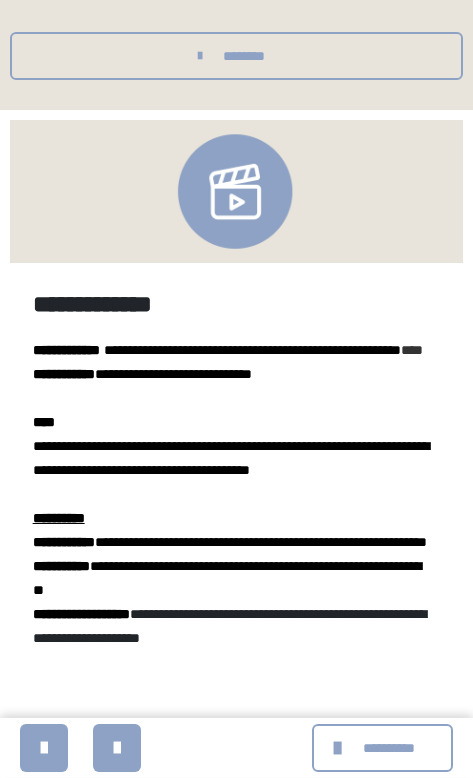 scroll, scrollTop: 230, scrollLeft: 0, axis: vertical 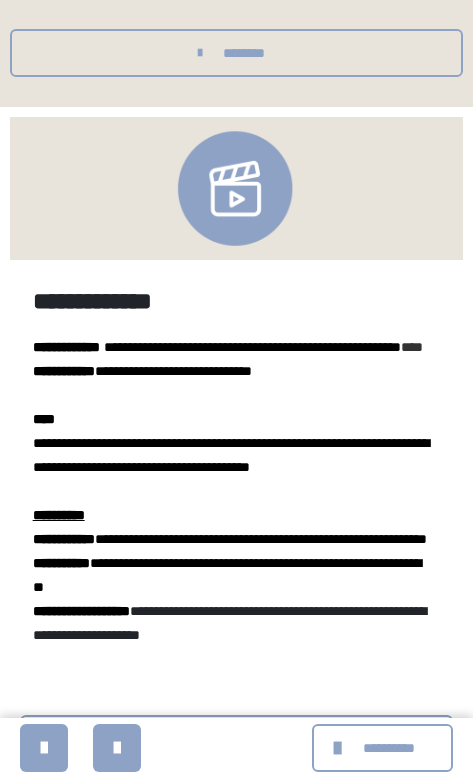 click at bounding box center [117, 748] 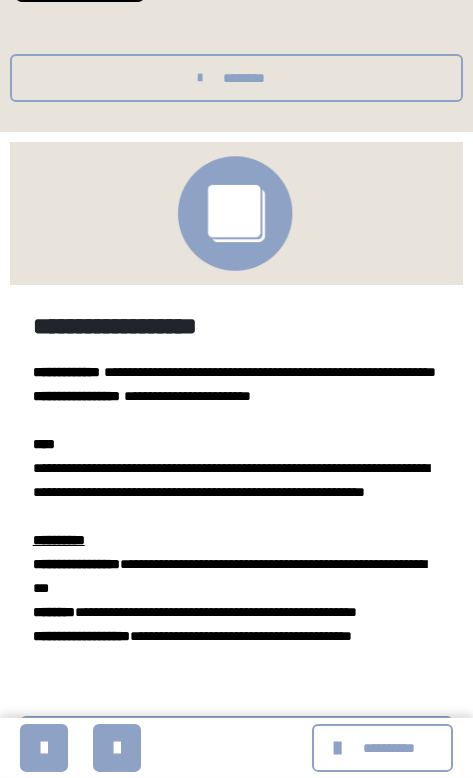 scroll, scrollTop: 209, scrollLeft: 0, axis: vertical 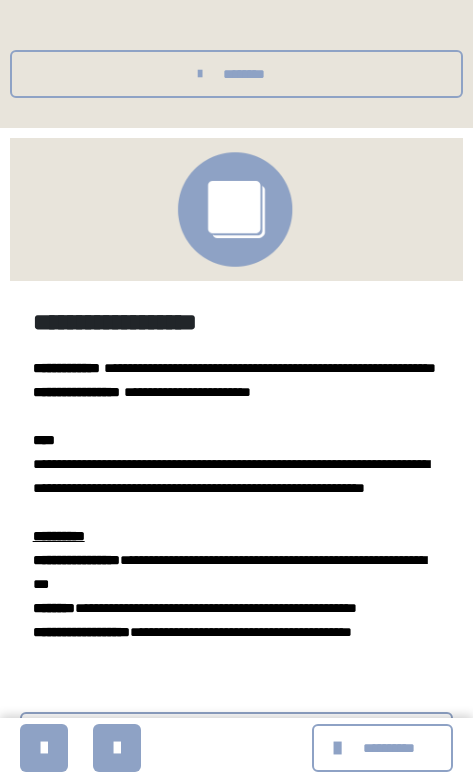 click at bounding box center [117, 748] 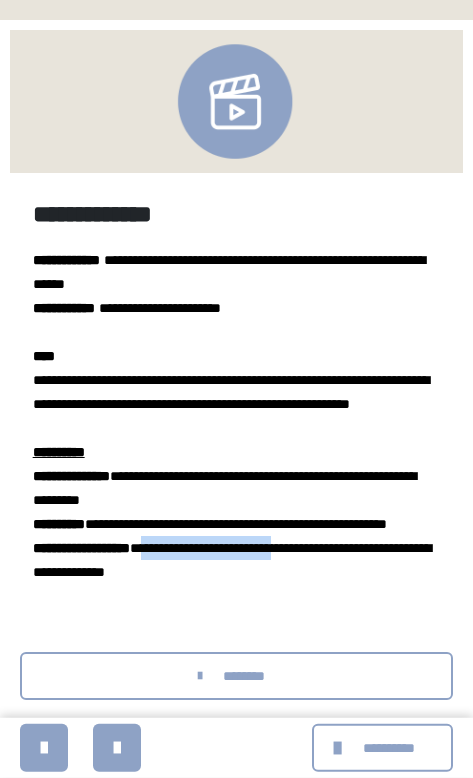 scroll, scrollTop: 318, scrollLeft: 0, axis: vertical 